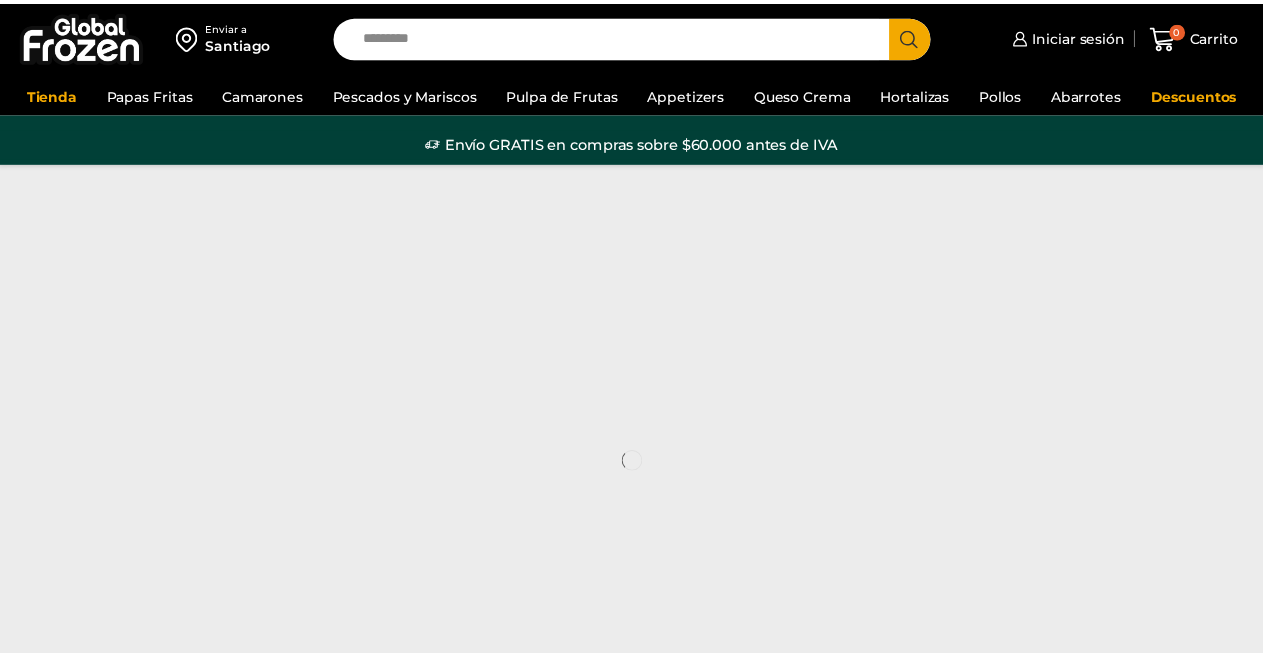 scroll, scrollTop: 0, scrollLeft: 0, axis: both 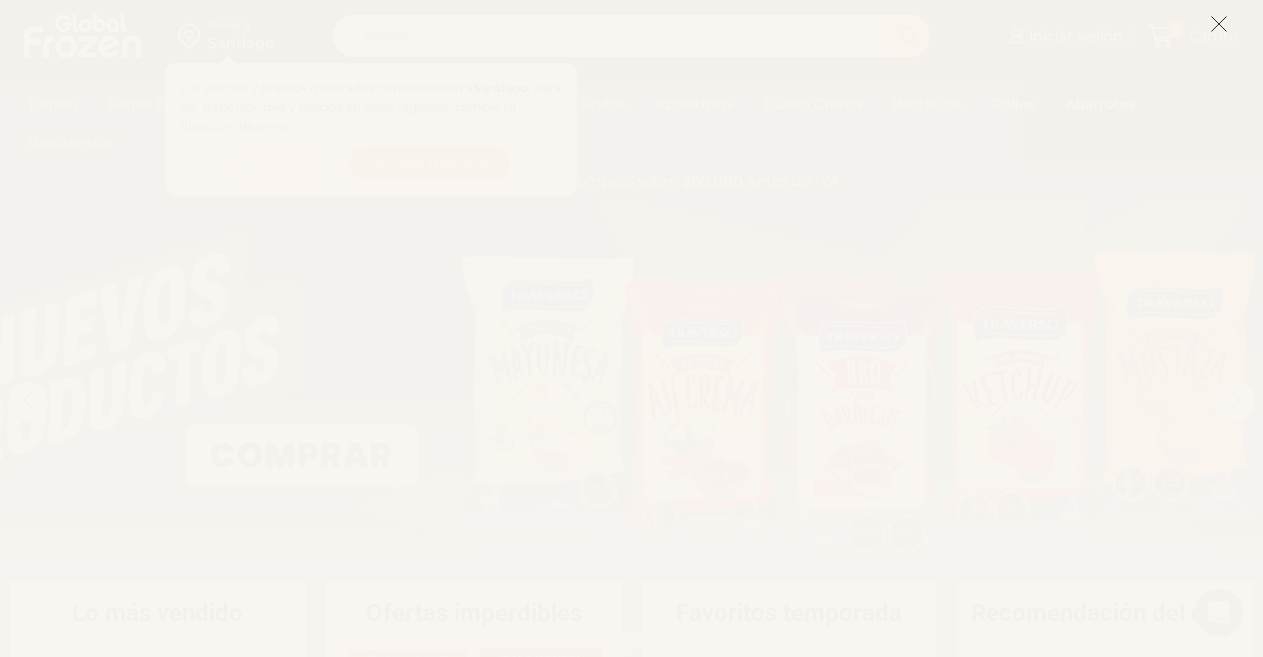 click at bounding box center (1219, 24) 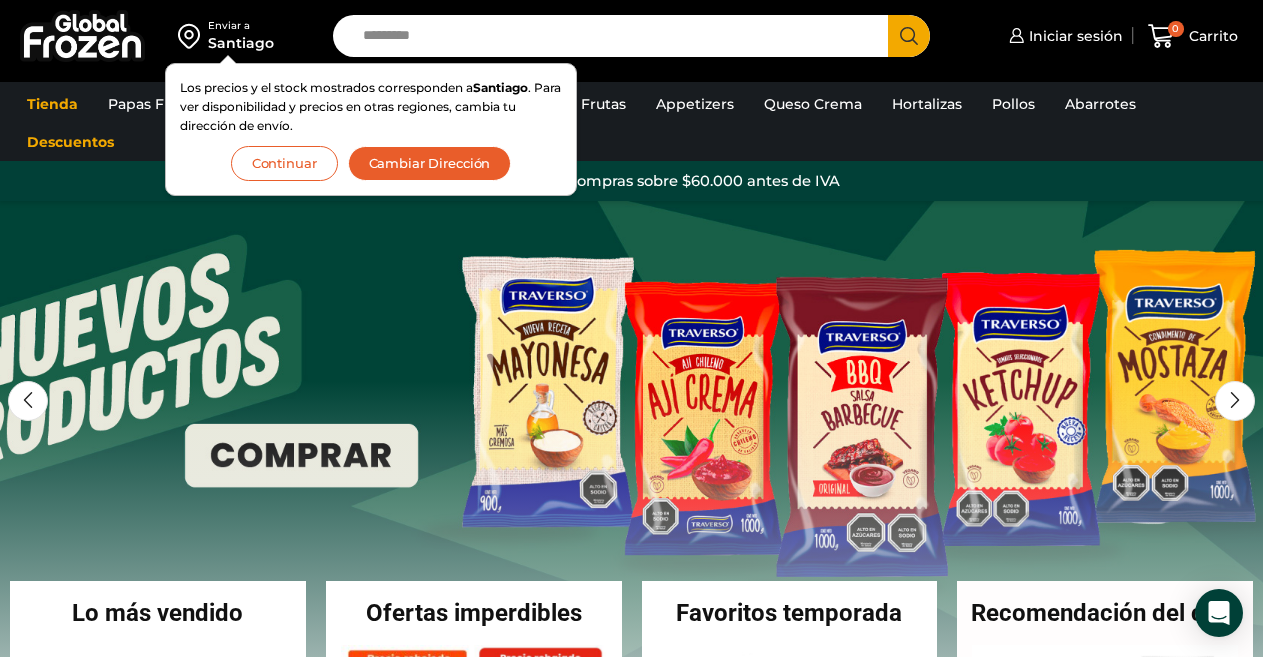 click on "Continuar" at bounding box center [284, 163] 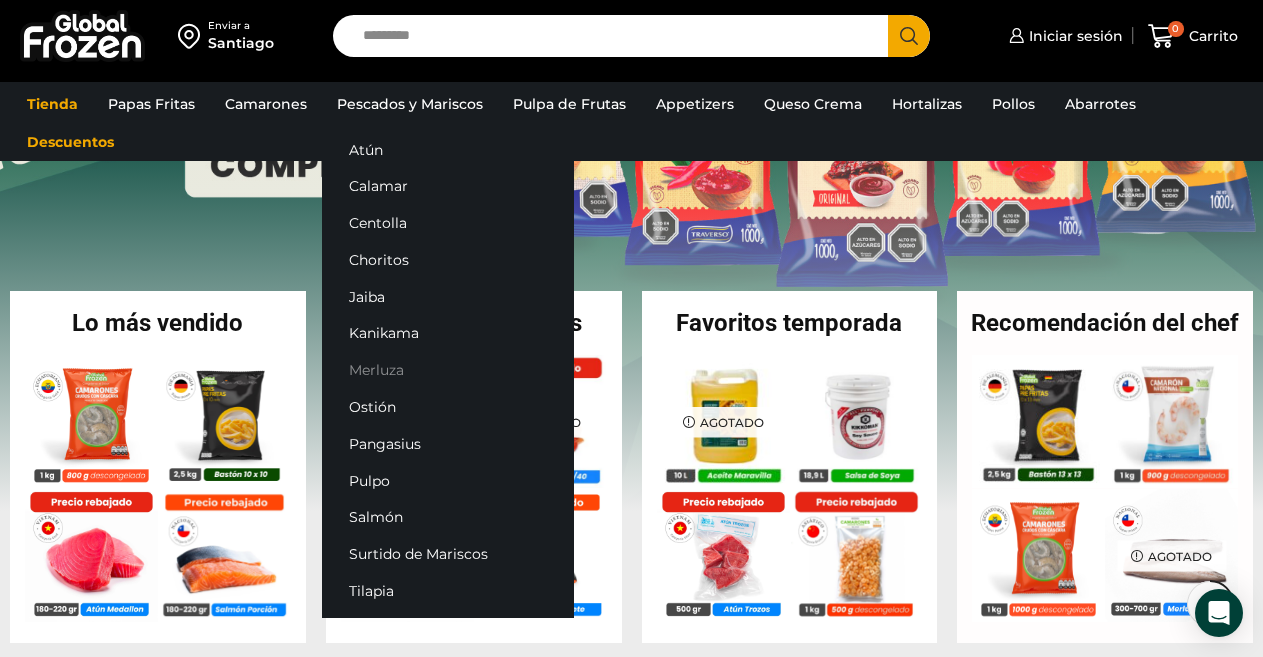 scroll, scrollTop: 700, scrollLeft: 0, axis: vertical 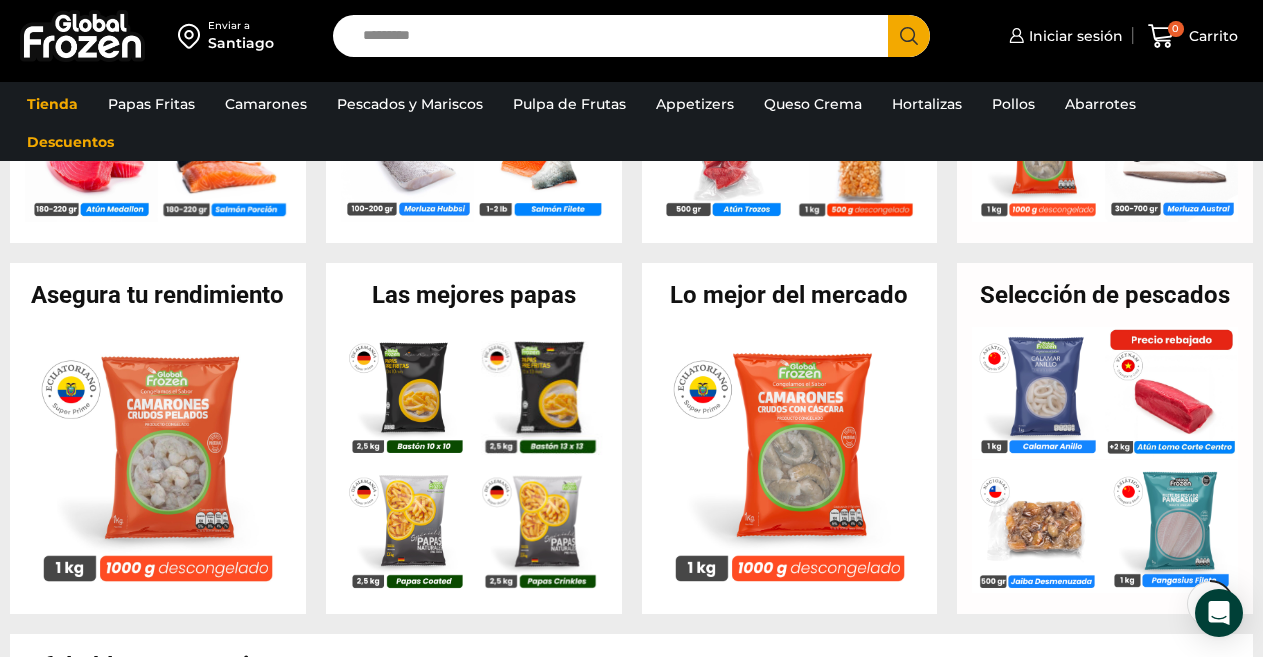 click on "Hay stock" at bounding box center (790, 460) 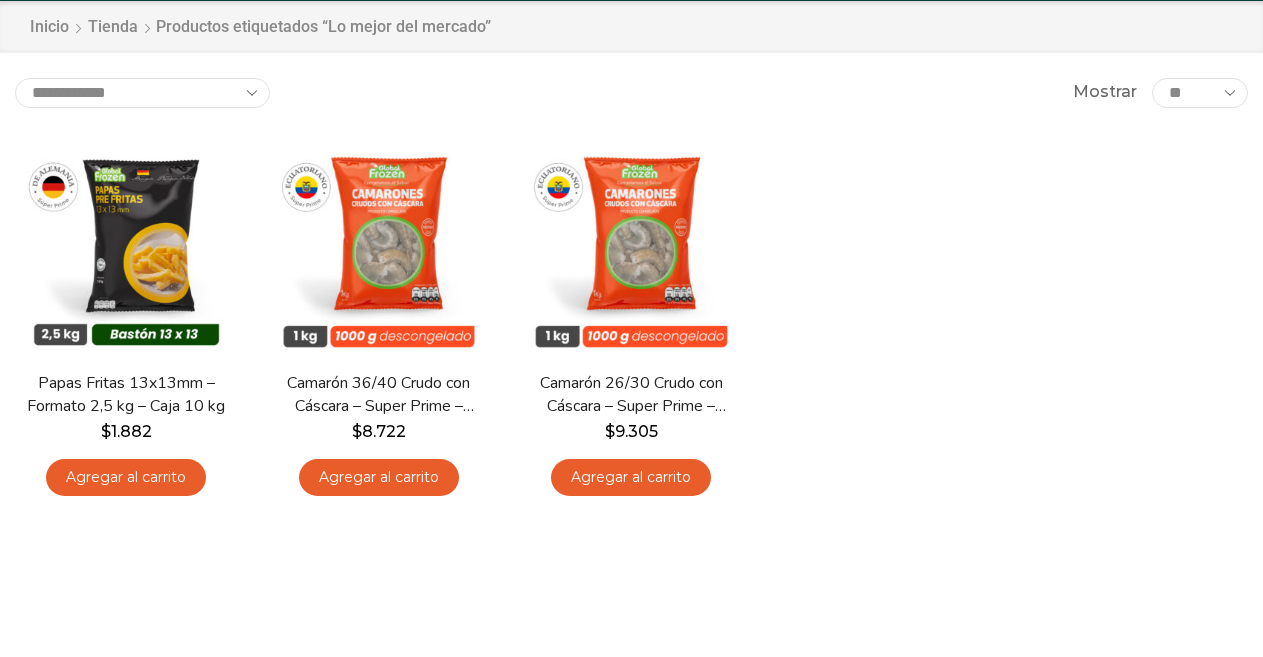 scroll, scrollTop: 200, scrollLeft: 0, axis: vertical 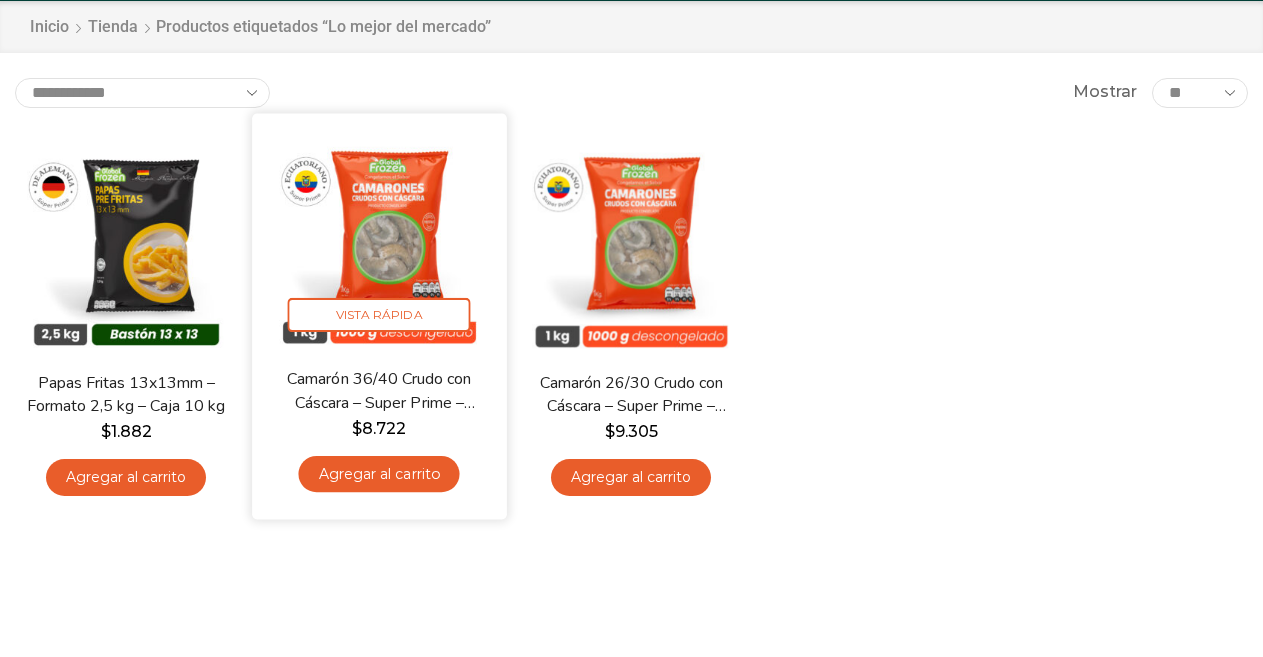 click at bounding box center [379, 240] 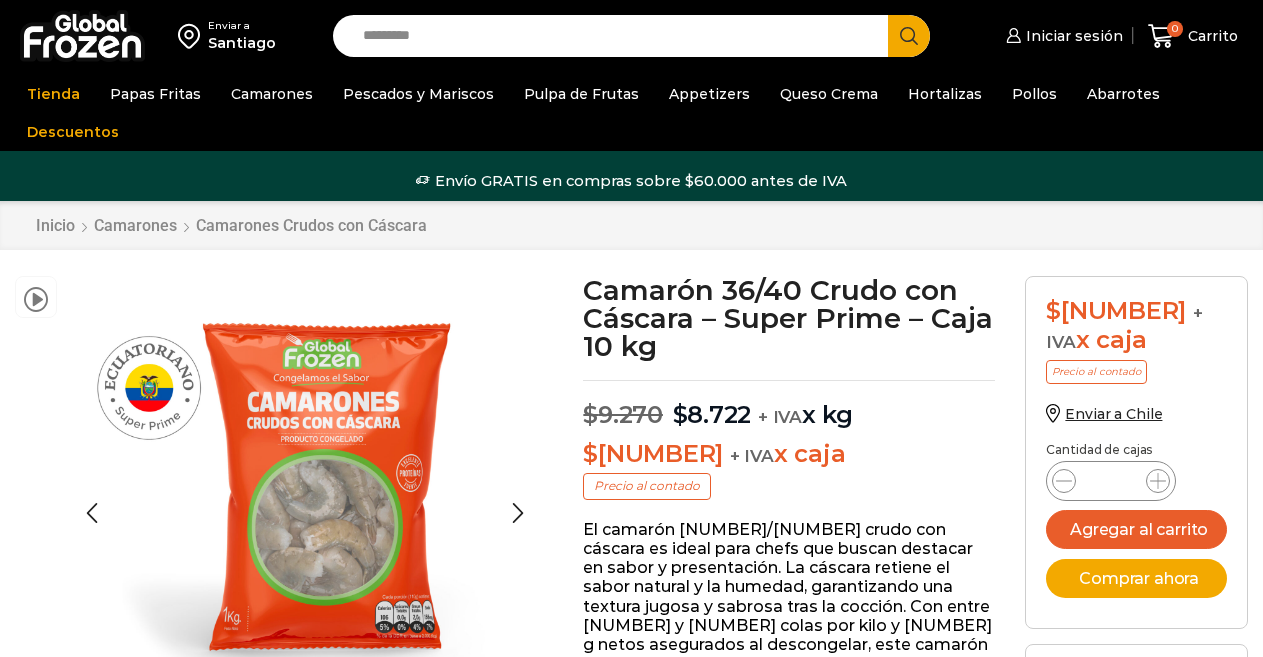 scroll, scrollTop: 200, scrollLeft: 0, axis: vertical 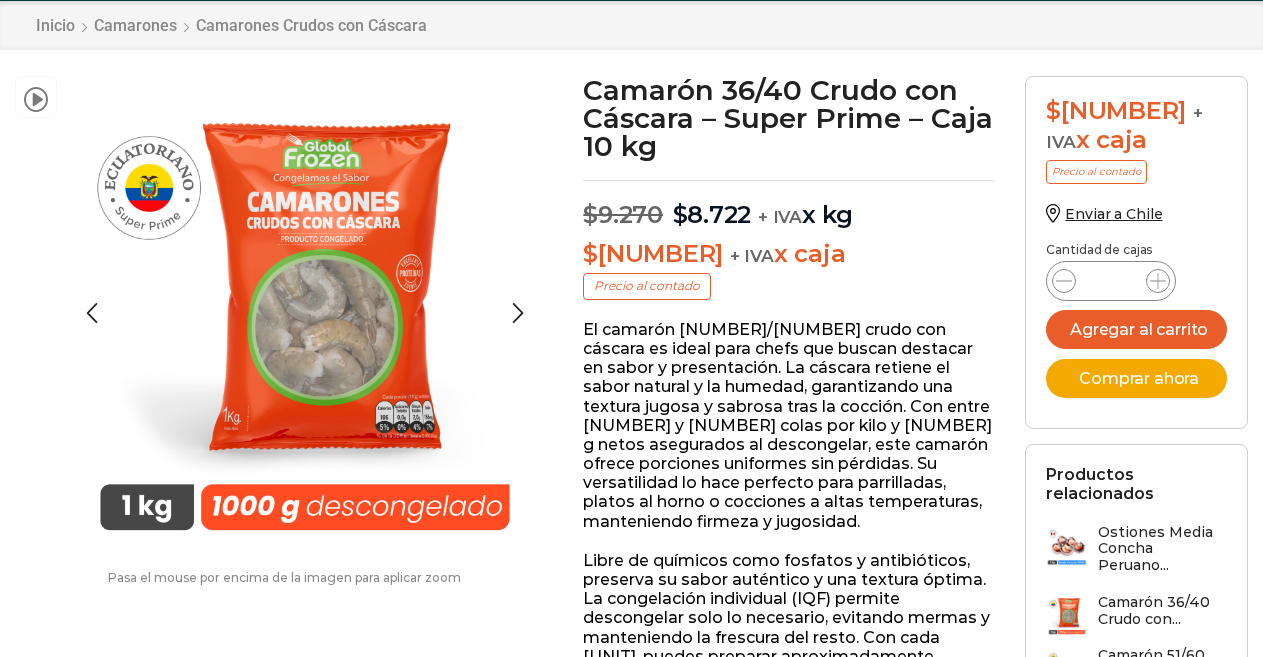 click at bounding box center [305, 314] 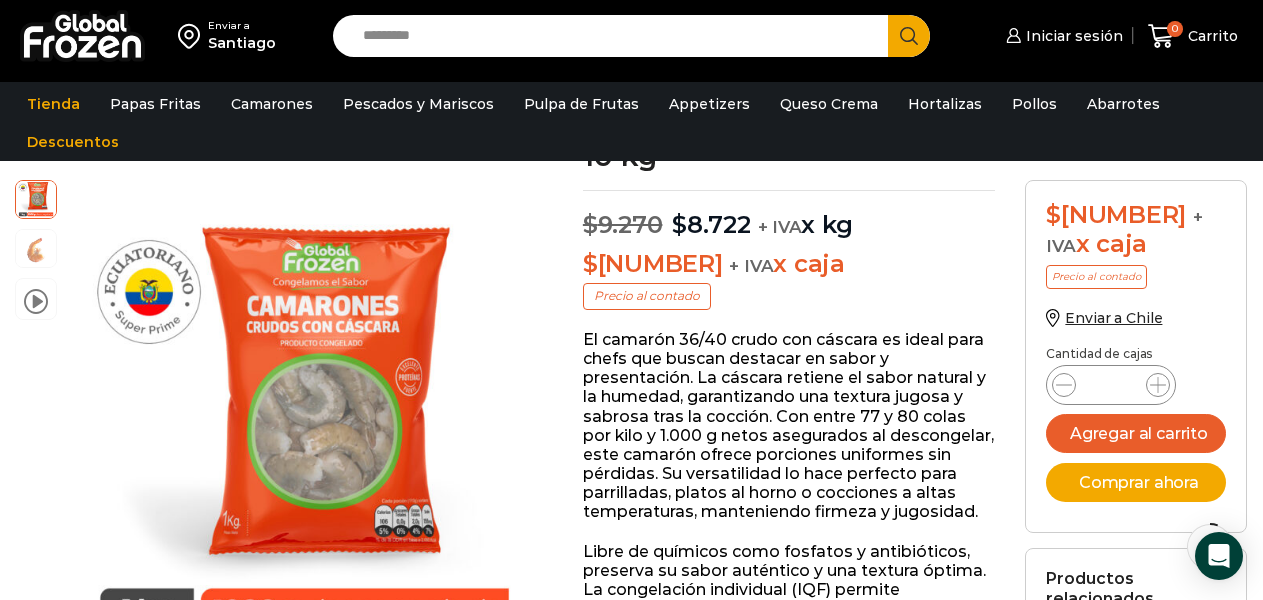 scroll, scrollTop: 200, scrollLeft: 0, axis: vertical 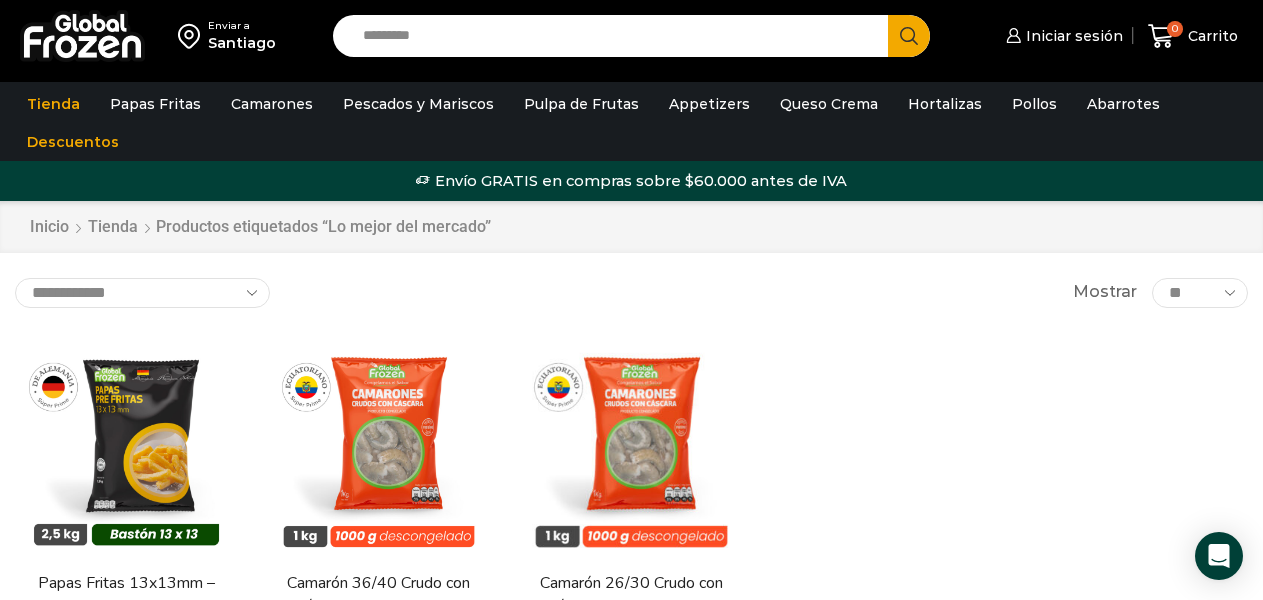 click on "**********" at bounding box center [142, 293] 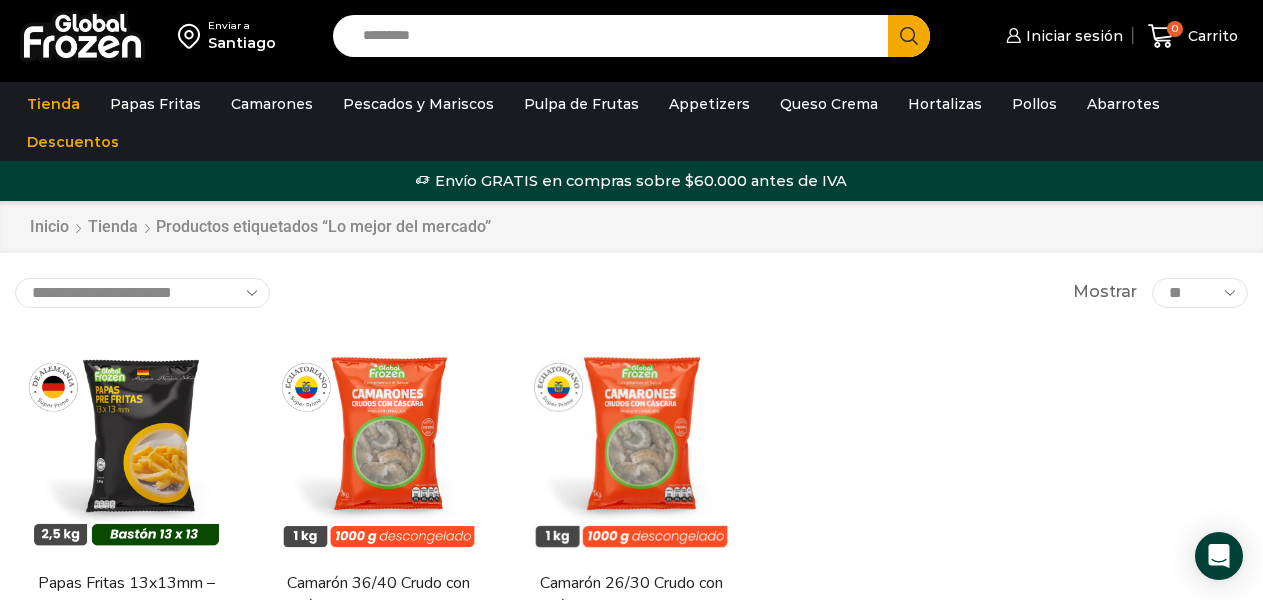 click on "**********" at bounding box center [142, 293] 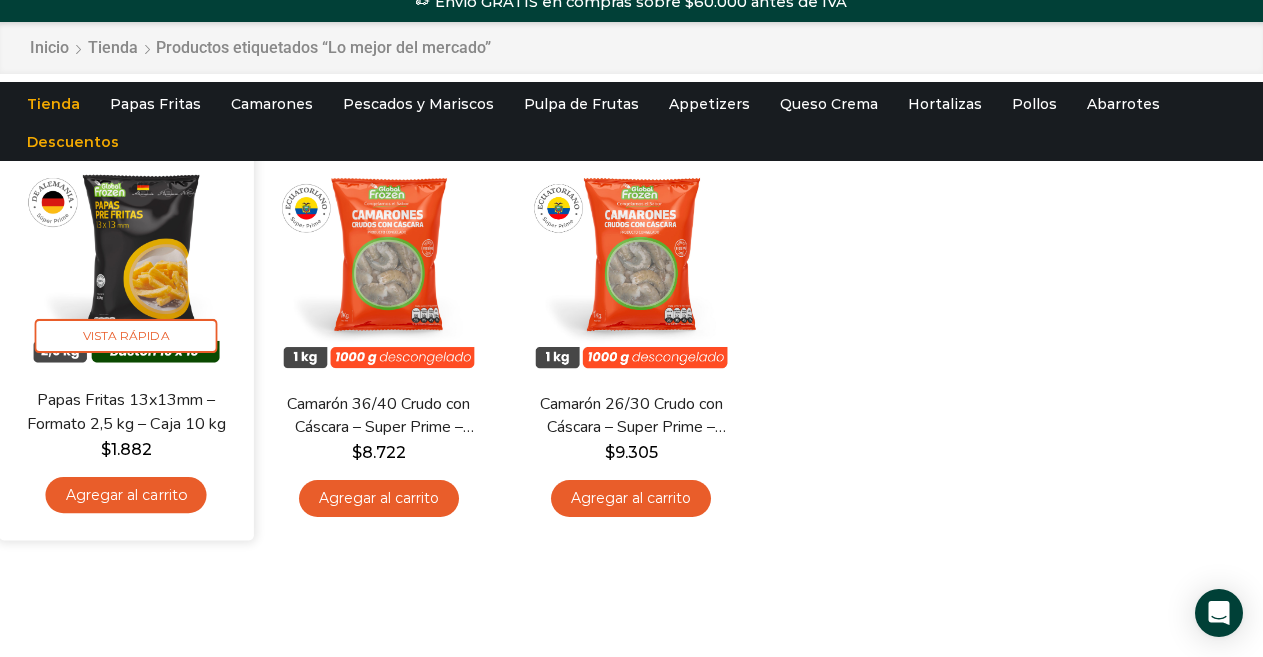 scroll, scrollTop: 0, scrollLeft: 0, axis: both 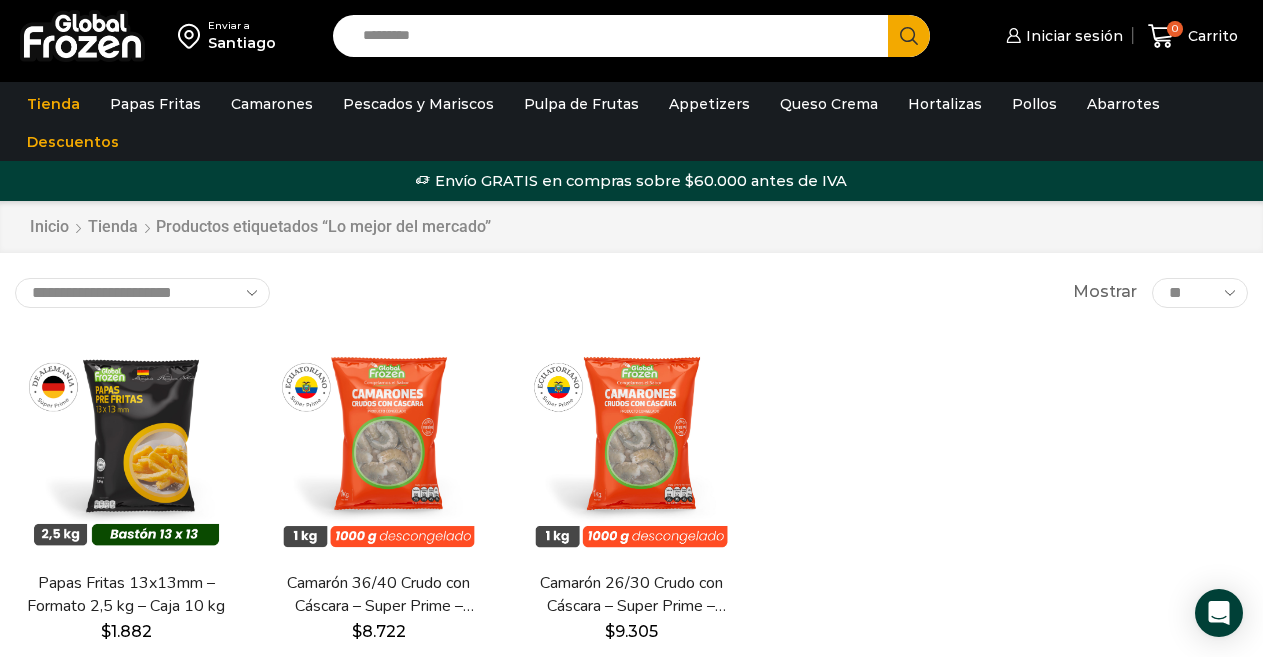 click on "**********" at bounding box center (142, 293) 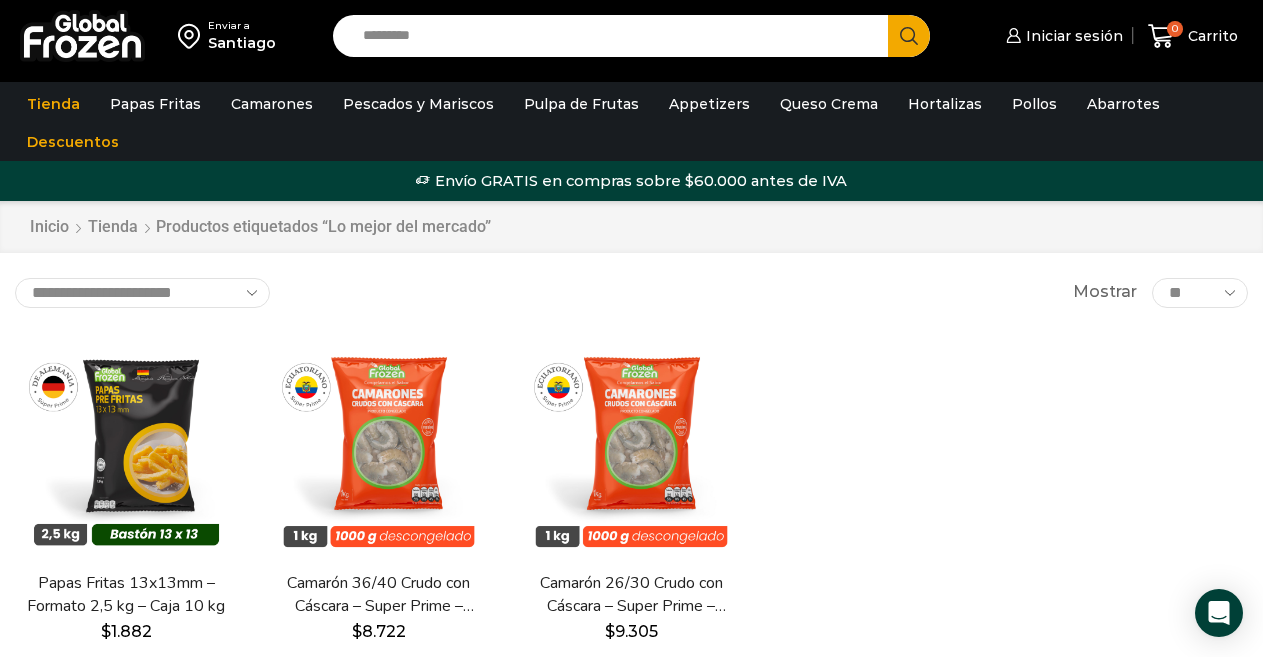 select on "**********" 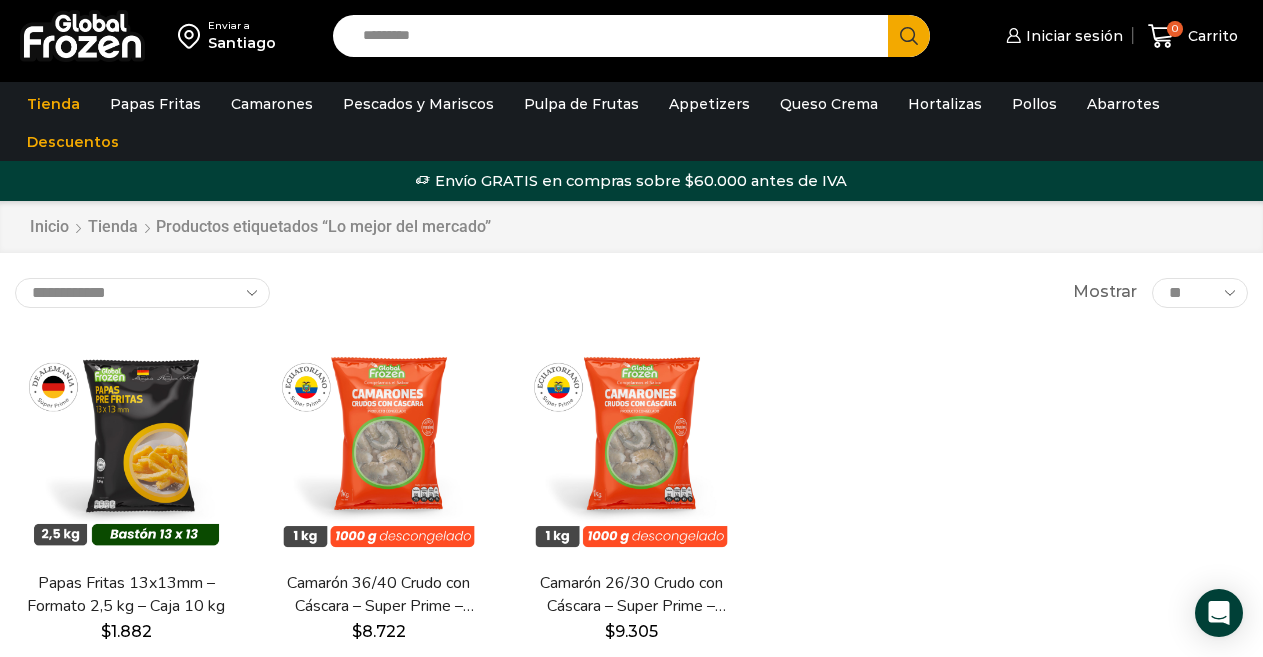 click on "**********" at bounding box center (142, 293) 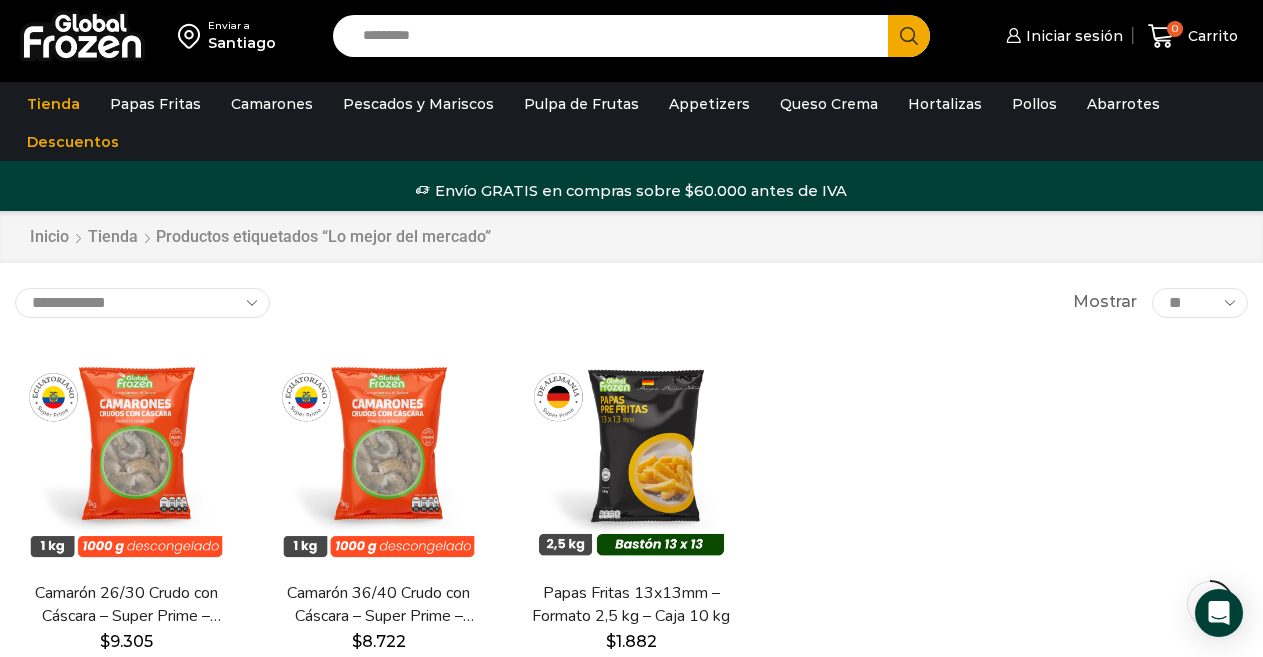 scroll, scrollTop: 179, scrollLeft: 0, axis: vertical 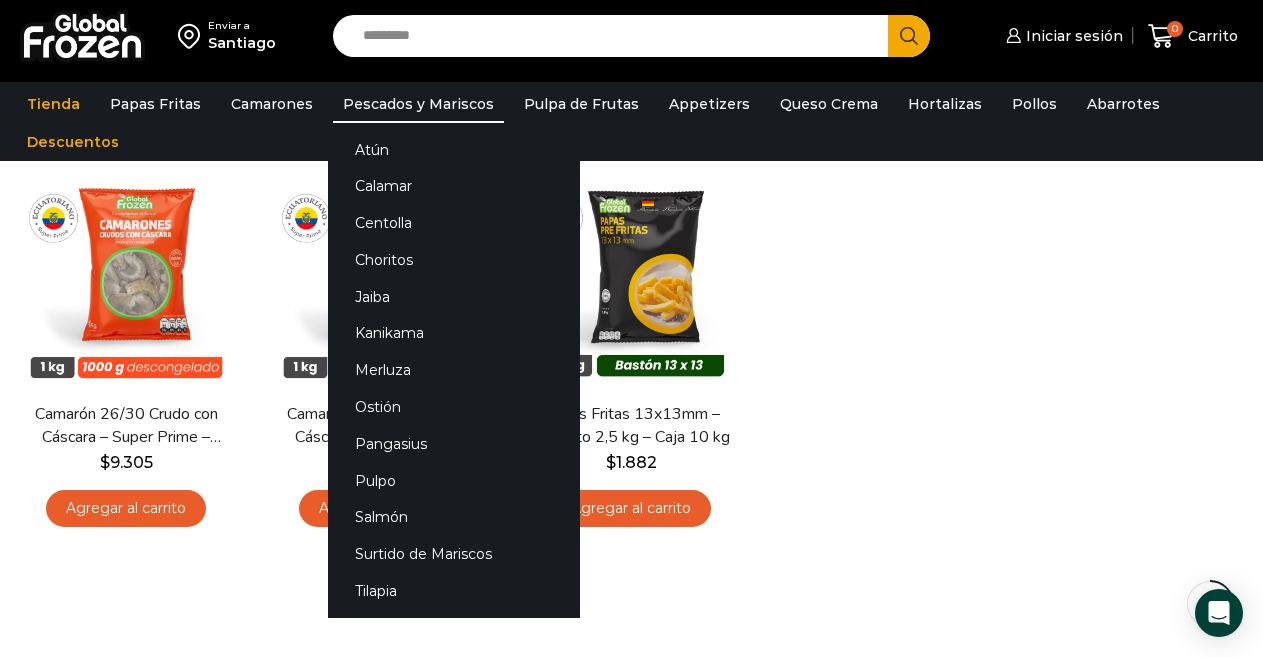 click on "Pescados y Mariscos" at bounding box center (418, 104) 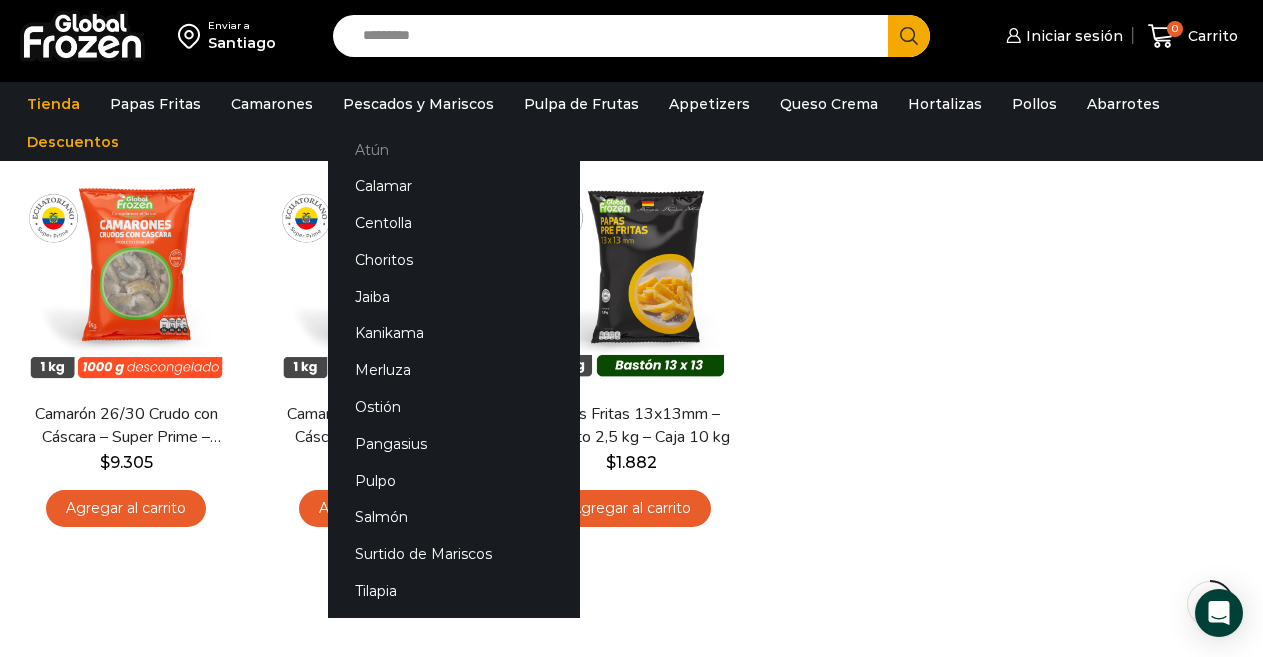 click on "Atún" at bounding box center [454, 149] 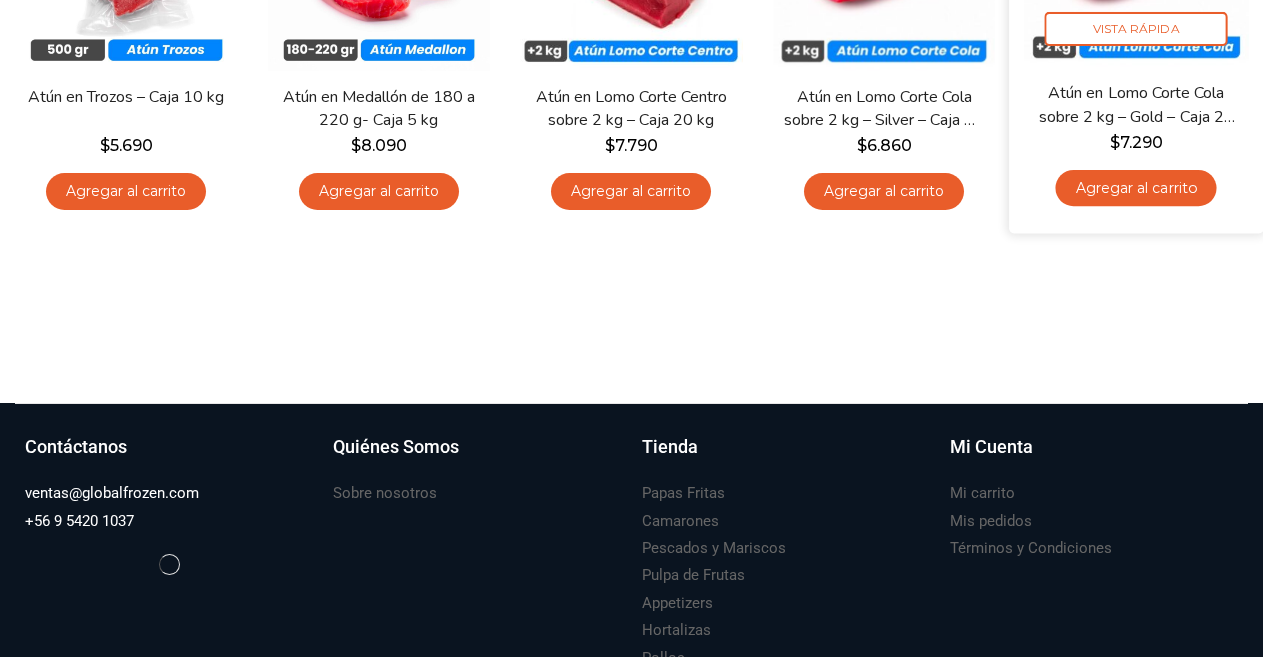 scroll, scrollTop: 200, scrollLeft: 0, axis: vertical 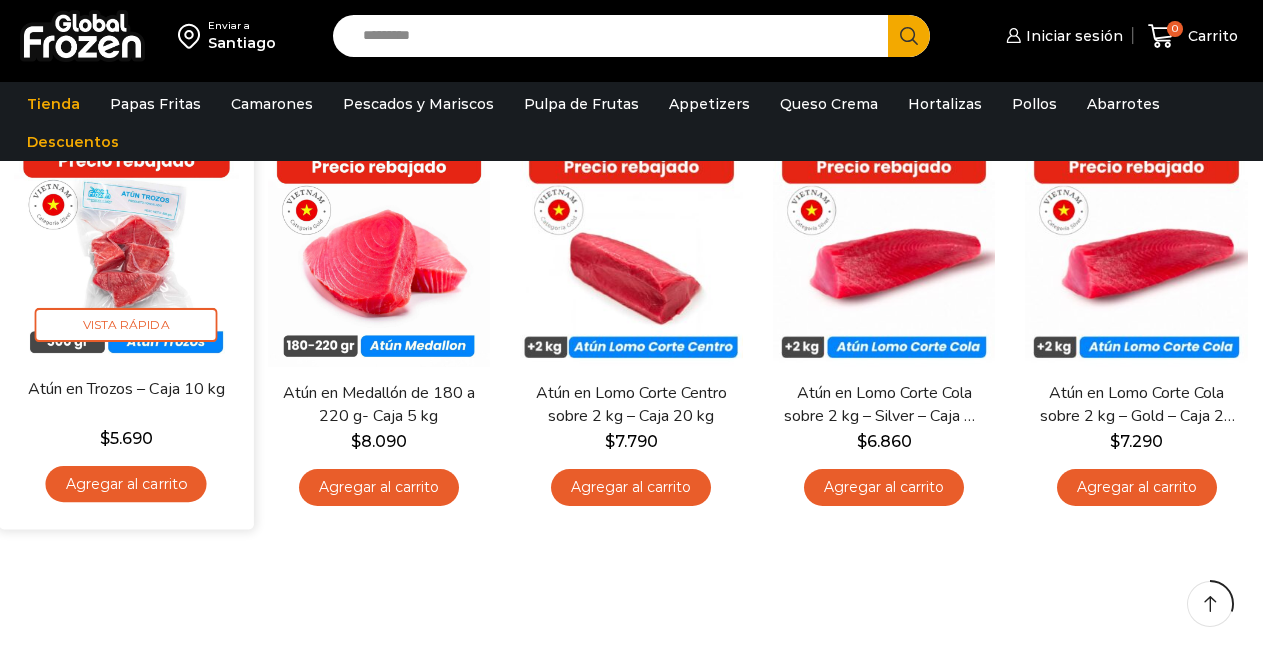 click at bounding box center [126, 250] 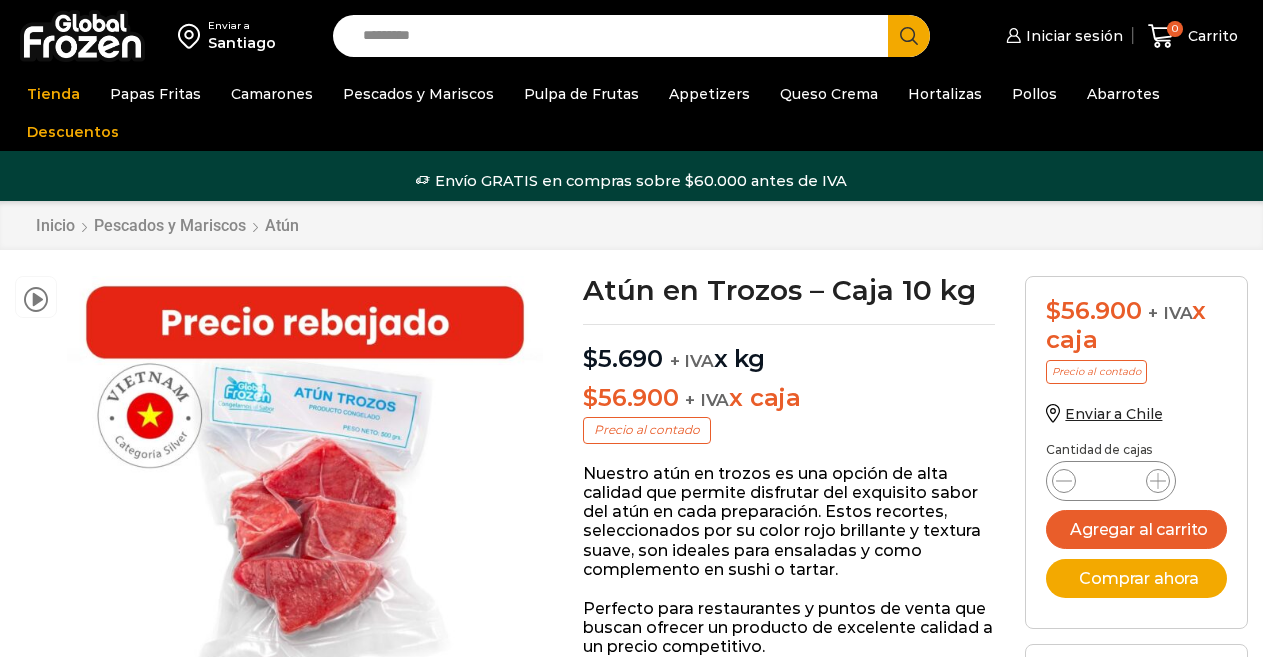scroll, scrollTop: 0, scrollLeft: 0, axis: both 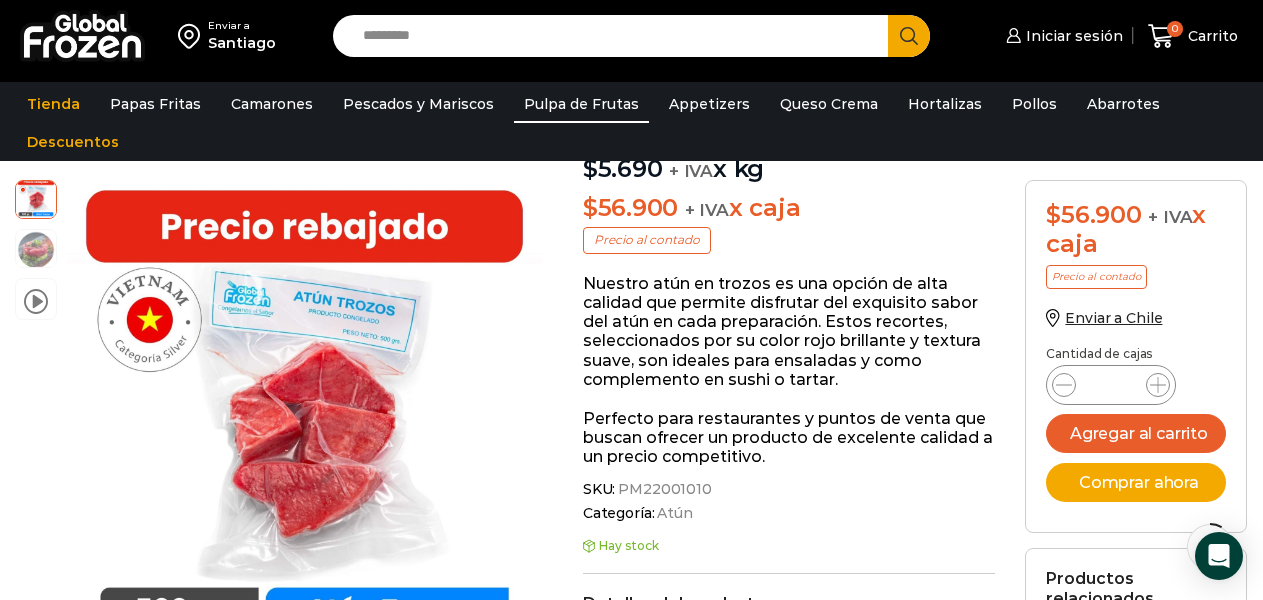 click on "Pulpa de Frutas" at bounding box center [581, 104] 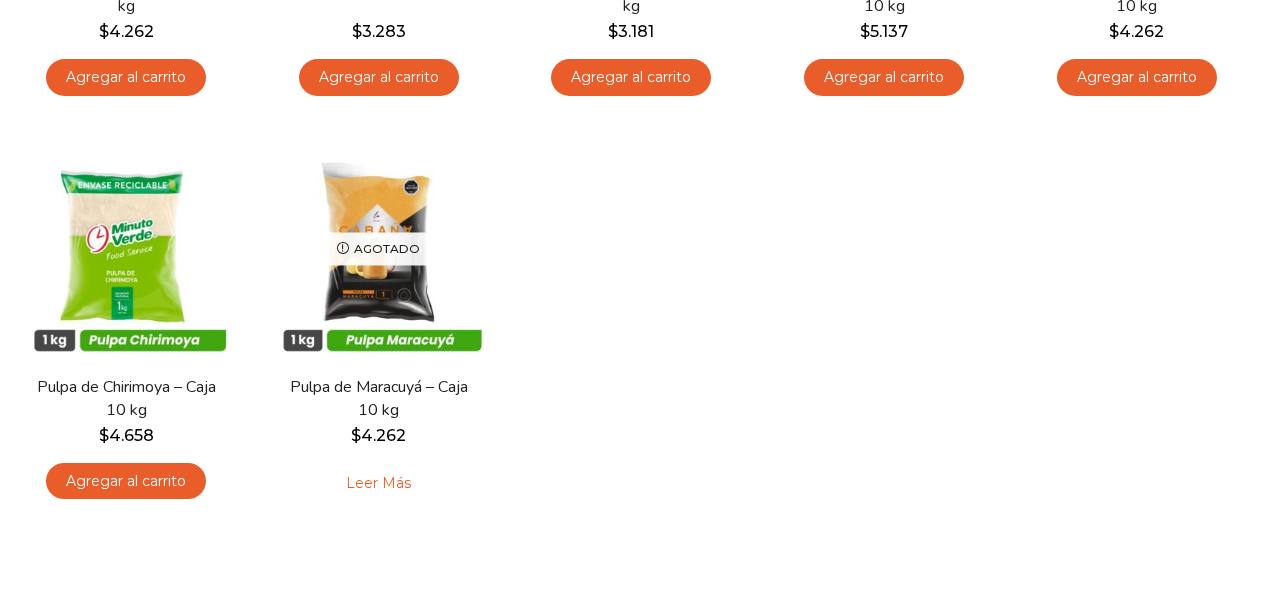 scroll, scrollTop: 1000, scrollLeft: 0, axis: vertical 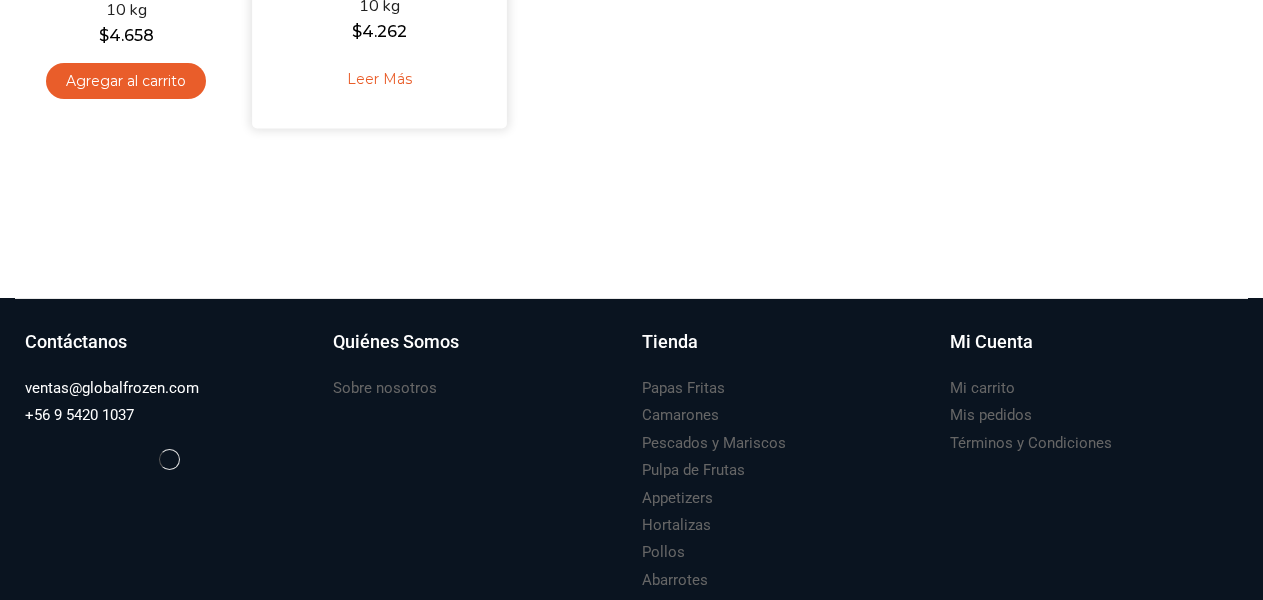 click on "Leer más" at bounding box center (378, 80) 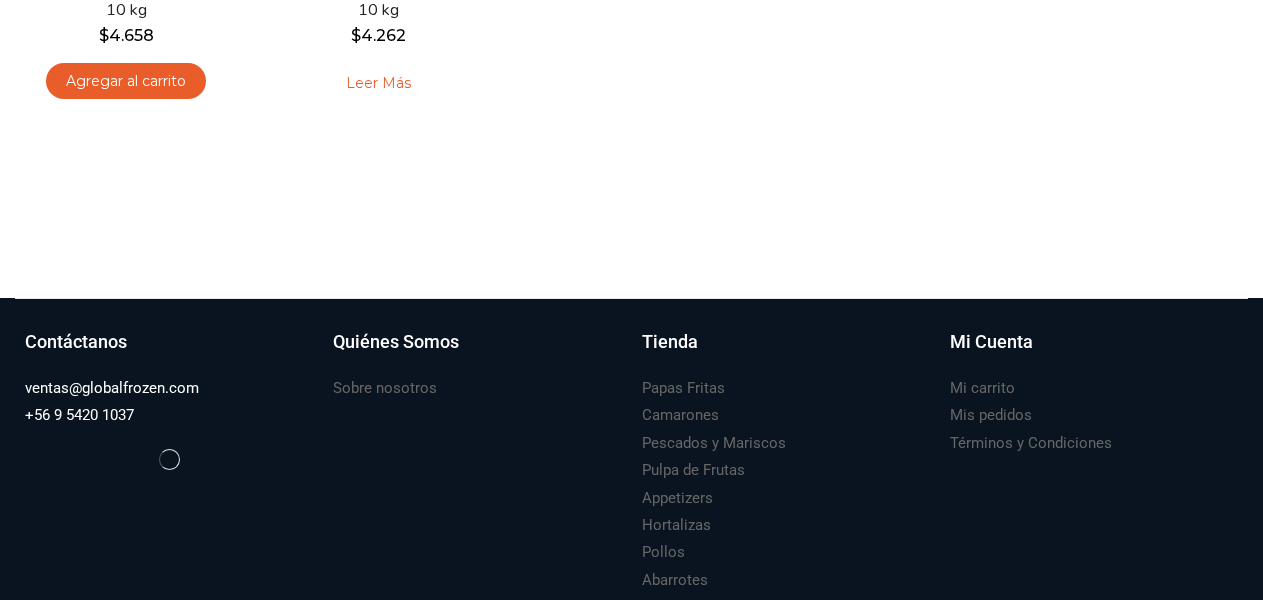 scroll, scrollTop: 600, scrollLeft: 0, axis: vertical 